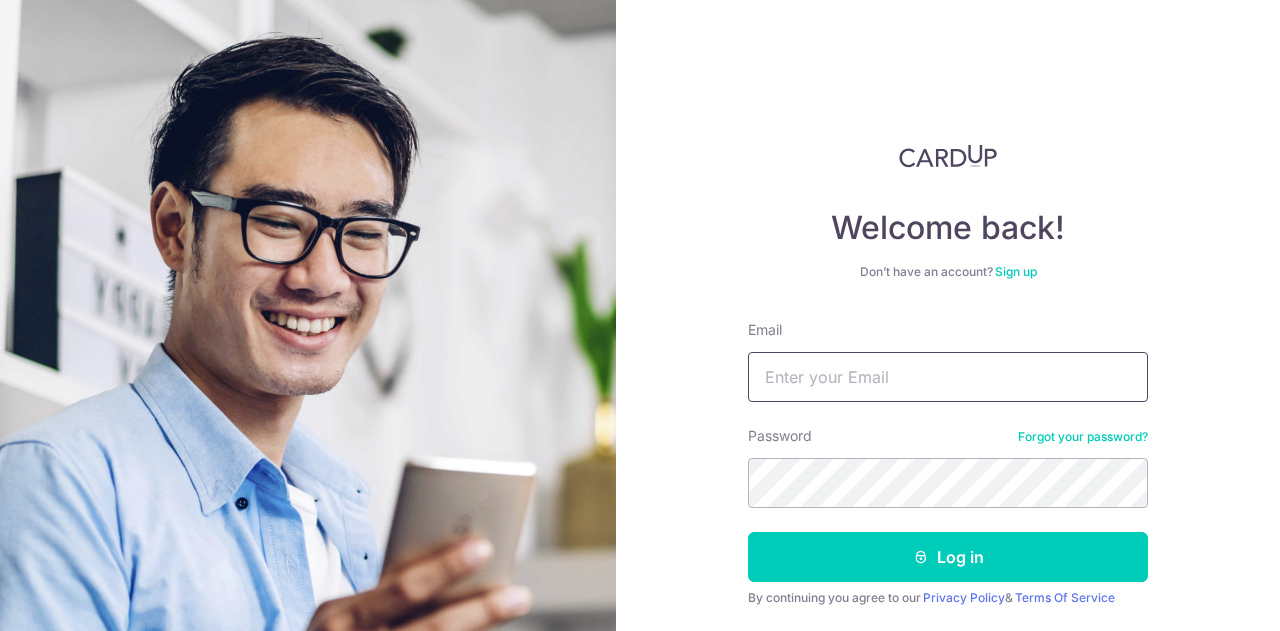 scroll, scrollTop: 0, scrollLeft: 0, axis: both 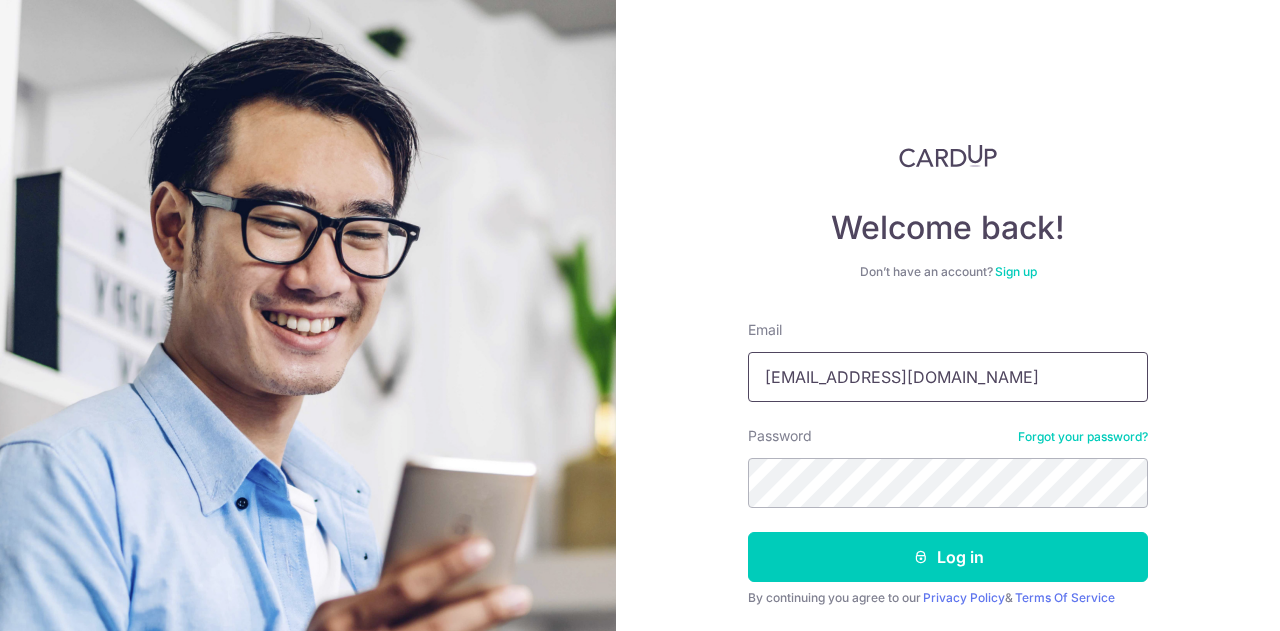 type on "ksaylee@hotmail.com" 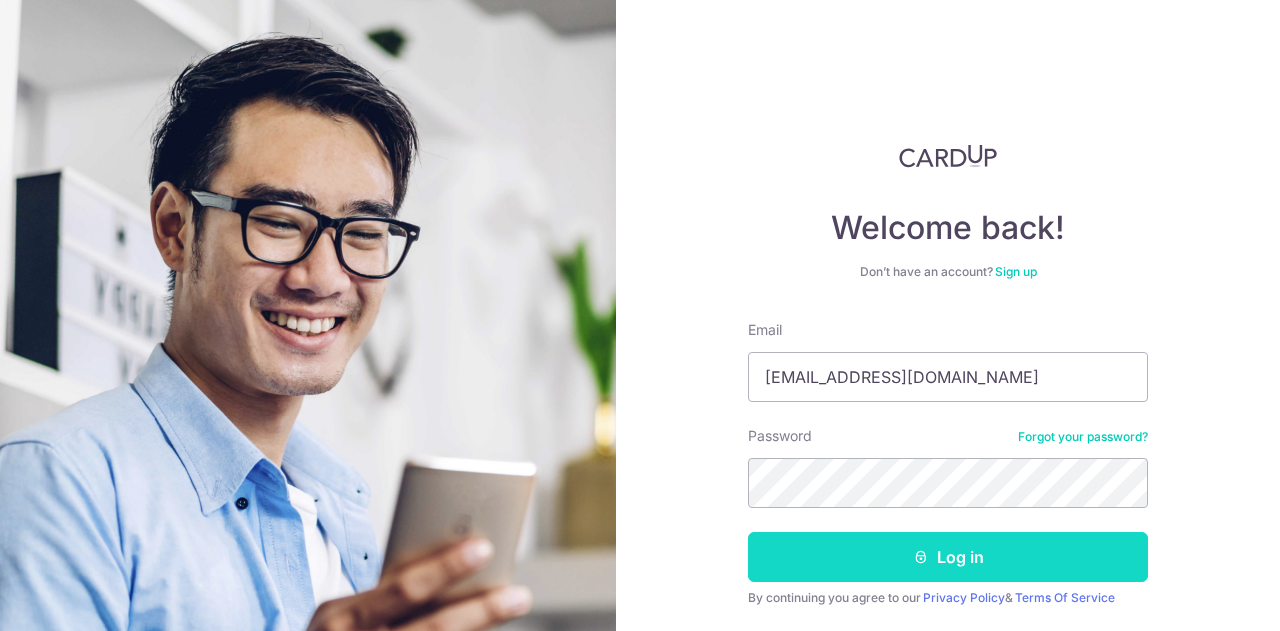 click on "Log in" at bounding box center [948, 557] 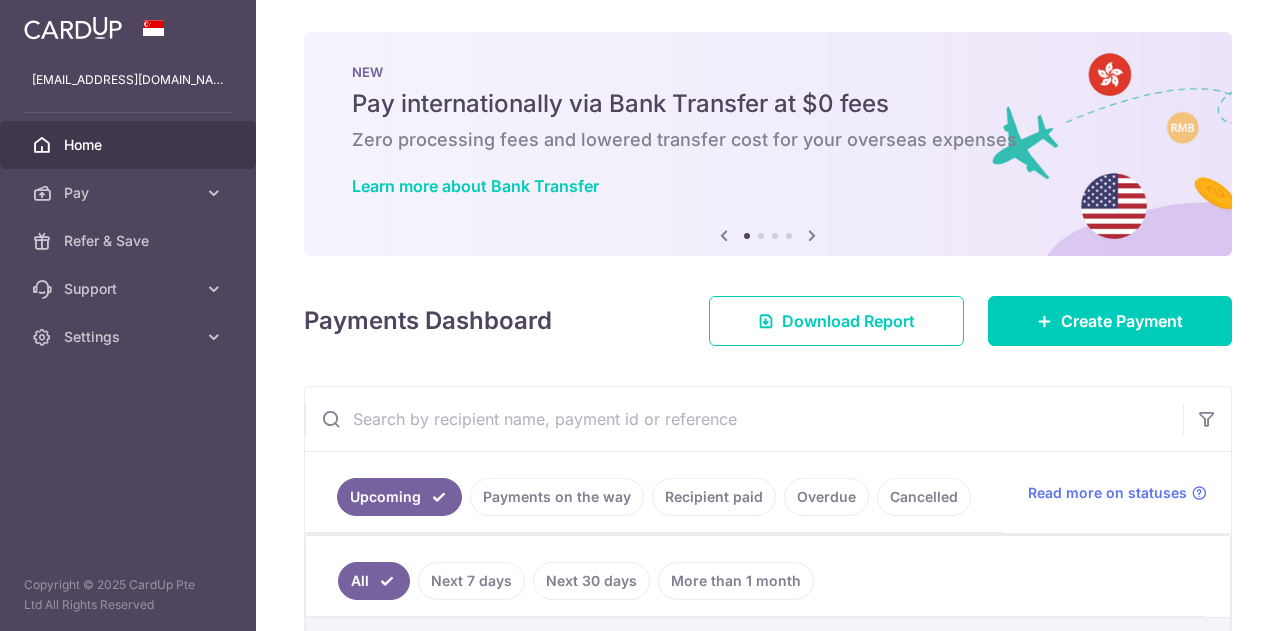 scroll, scrollTop: 0, scrollLeft: 0, axis: both 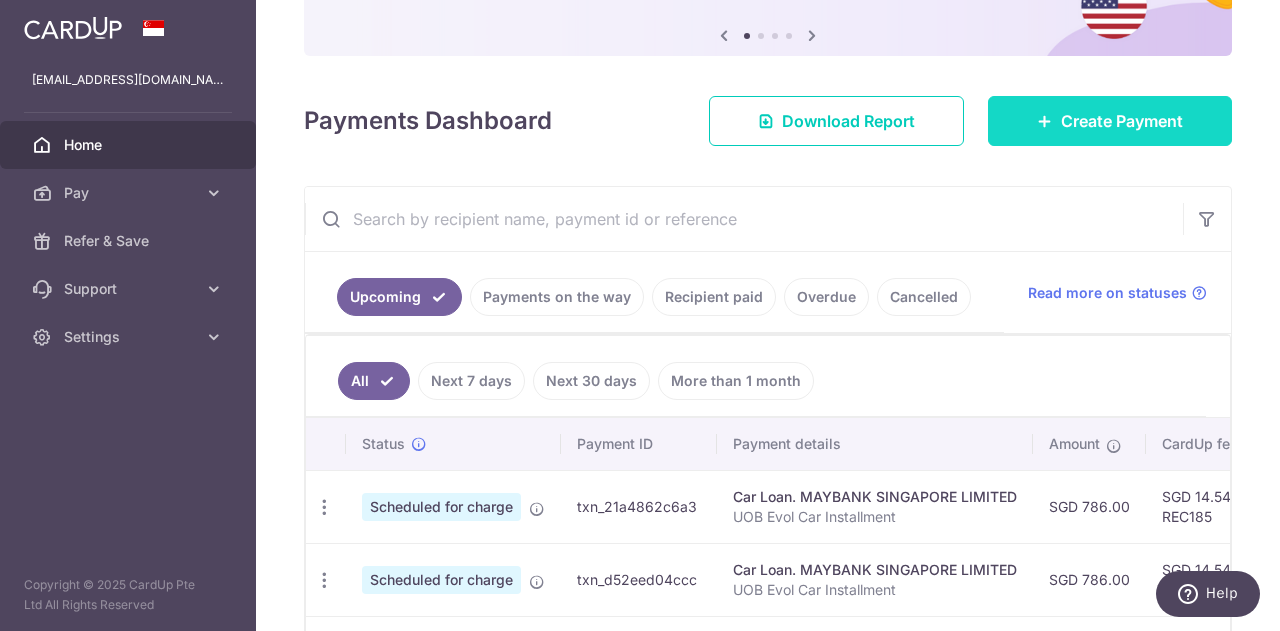 click on "Create Payment" at bounding box center (1122, 121) 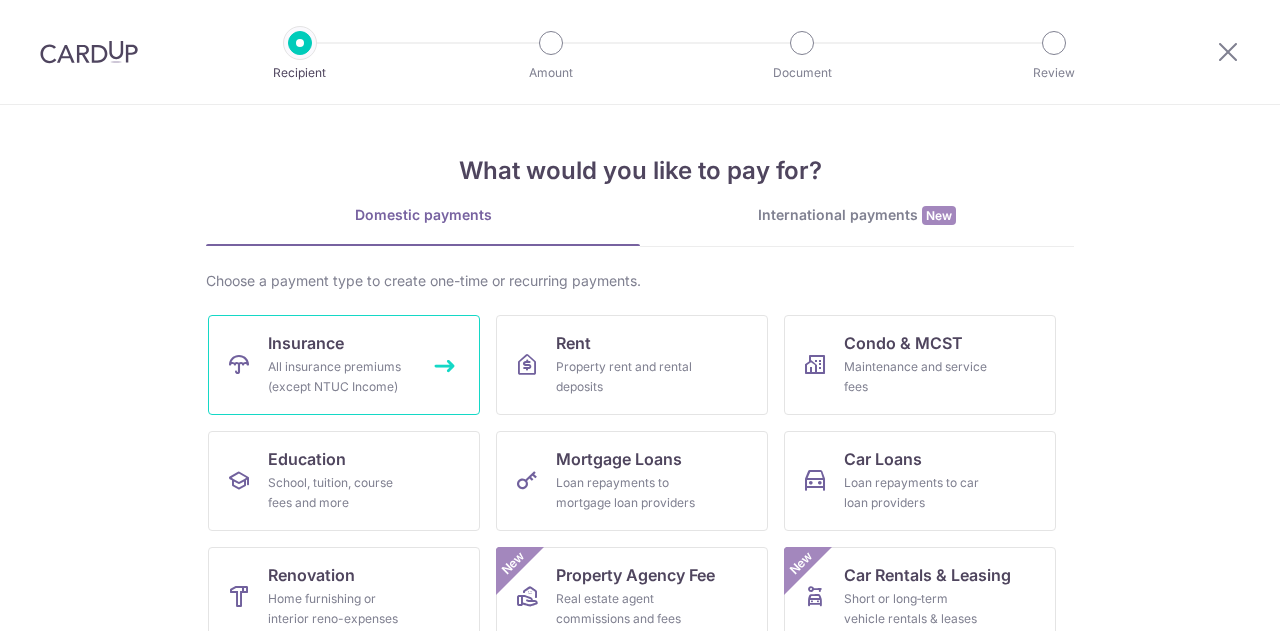 scroll, scrollTop: 0, scrollLeft: 0, axis: both 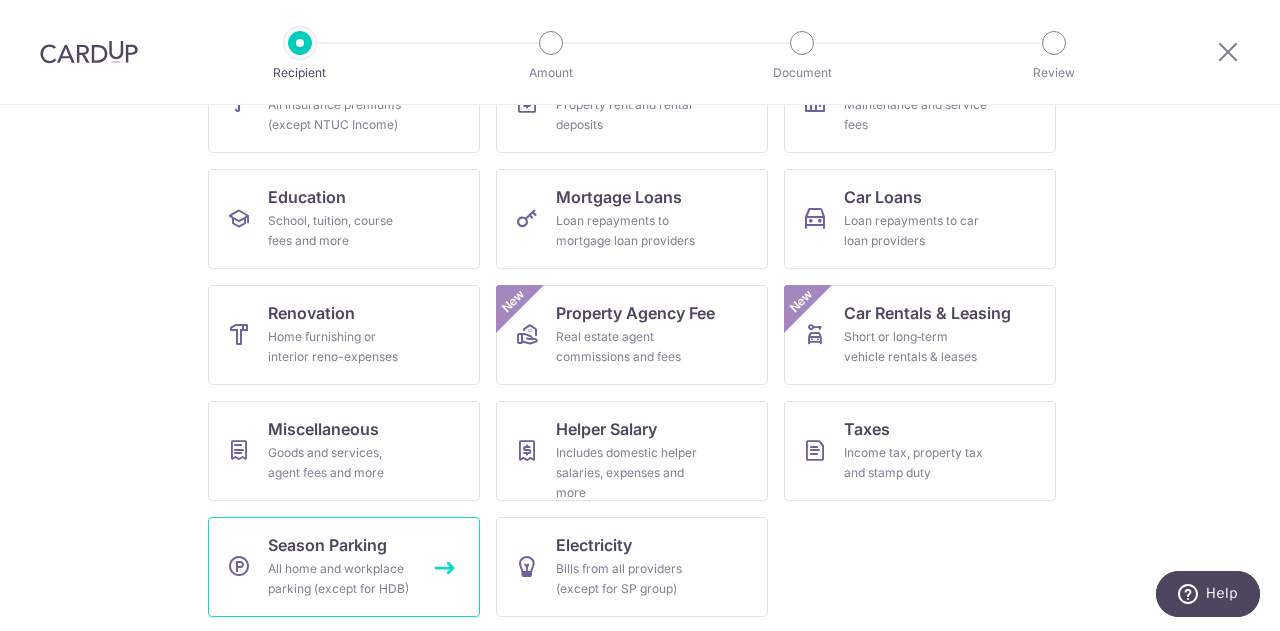 click on "Season Parking" at bounding box center (327, 545) 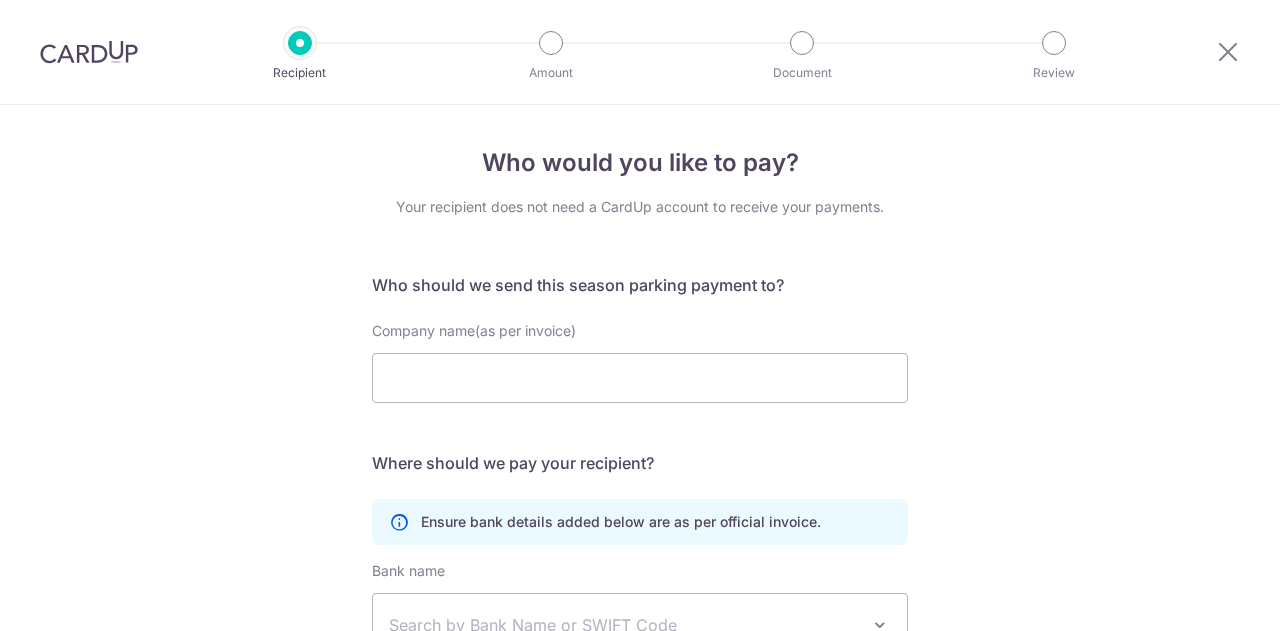 scroll, scrollTop: 0, scrollLeft: 0, axis: both 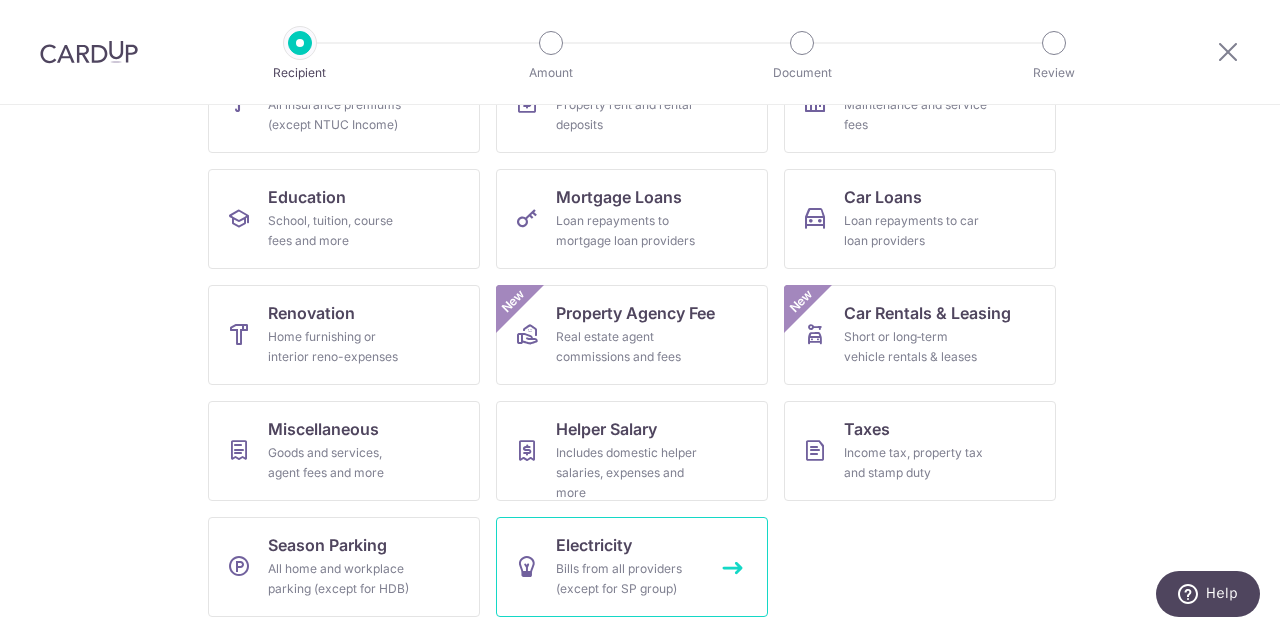 click on "Electricity" at bounding box center (594, 545) 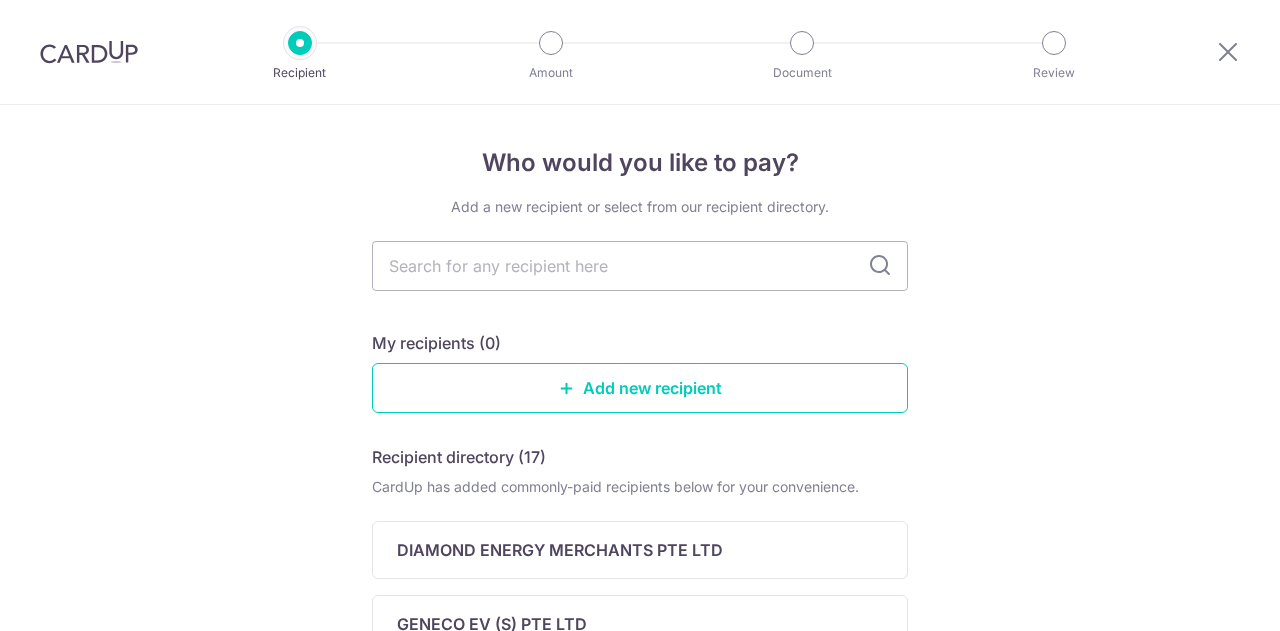 scroll, scrollTop: 0, scrollLeft: 0, axis: both 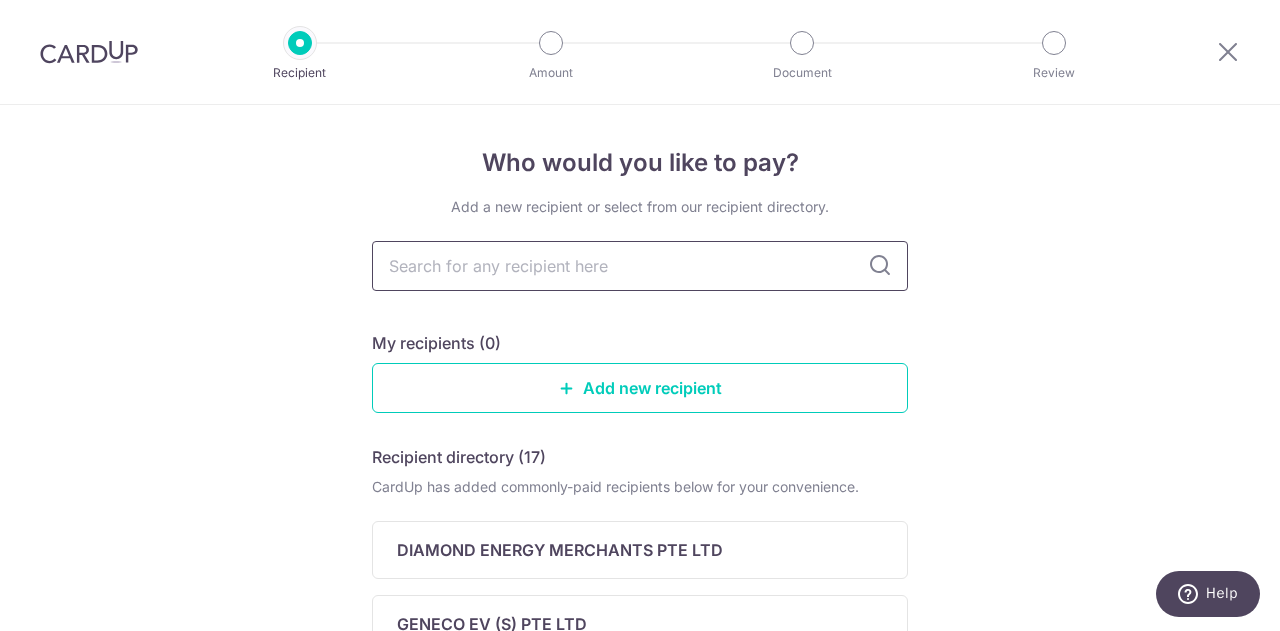click at bounding box center [640, 266] 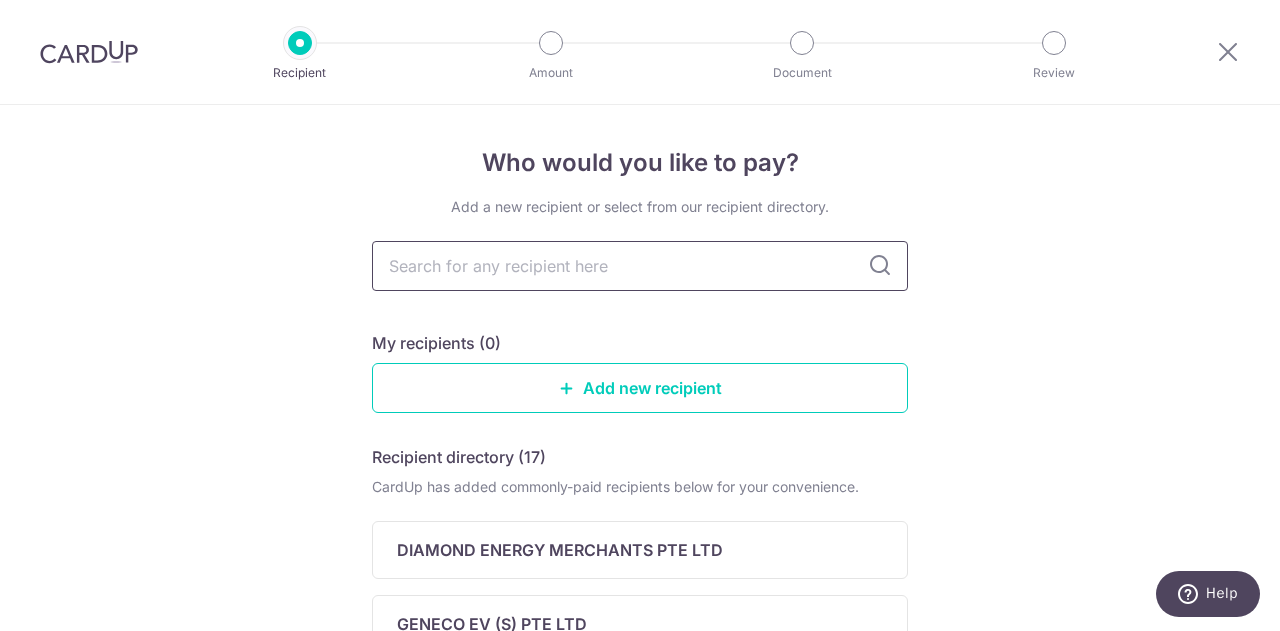 click at bounding box center (640, 266) 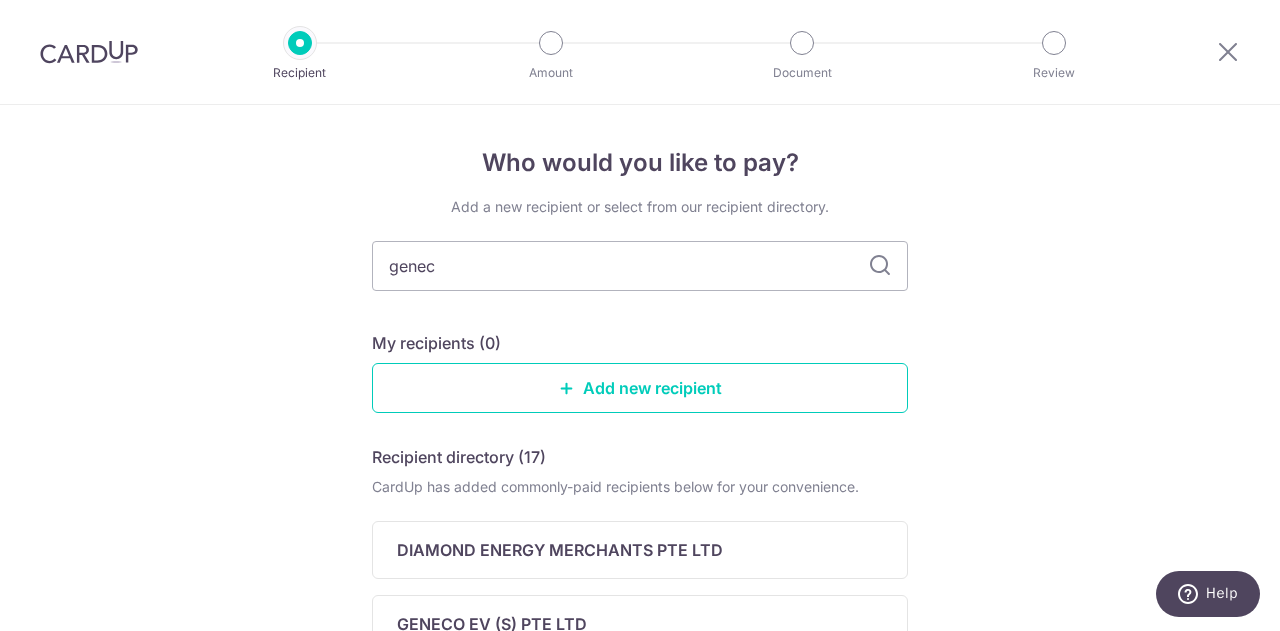 type on "geneco" 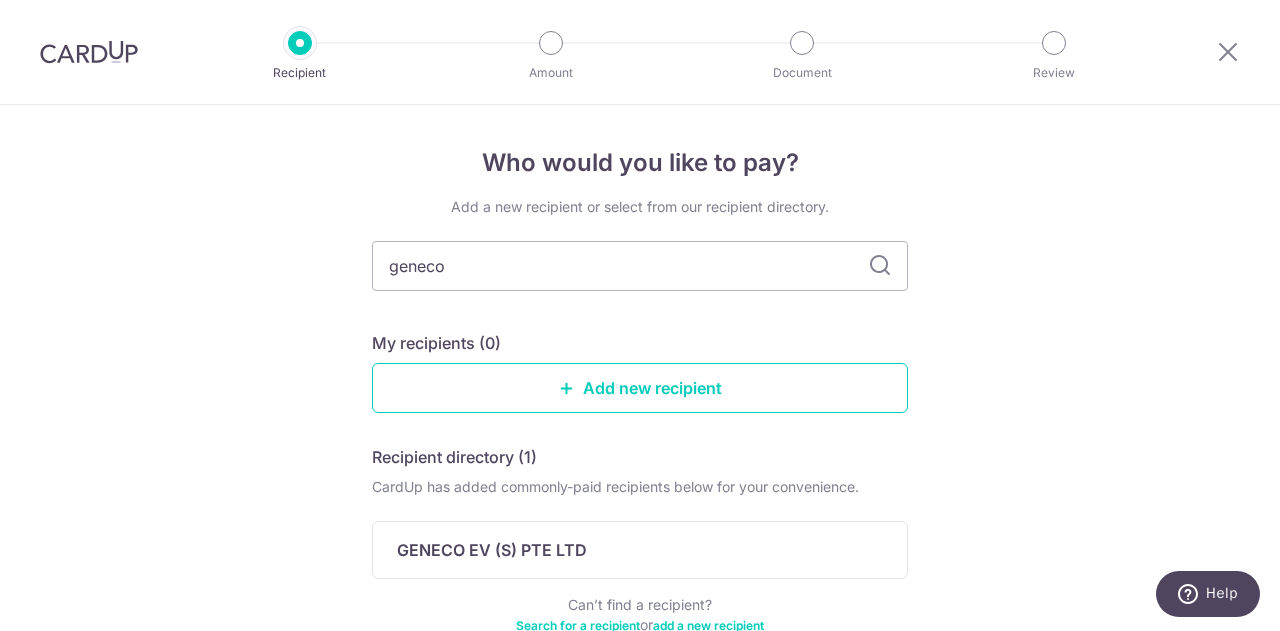 click at bounding box center [880, 266] 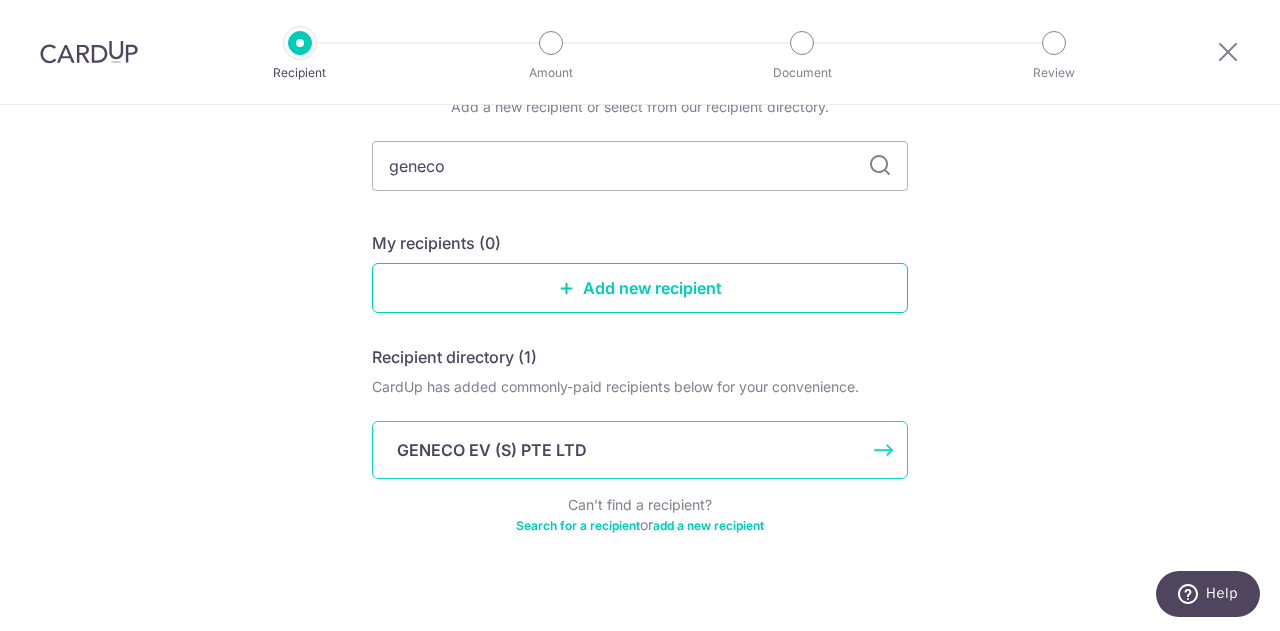 click on "GENECO EV (S) PTE LTD" at bounding box center (492, 450) 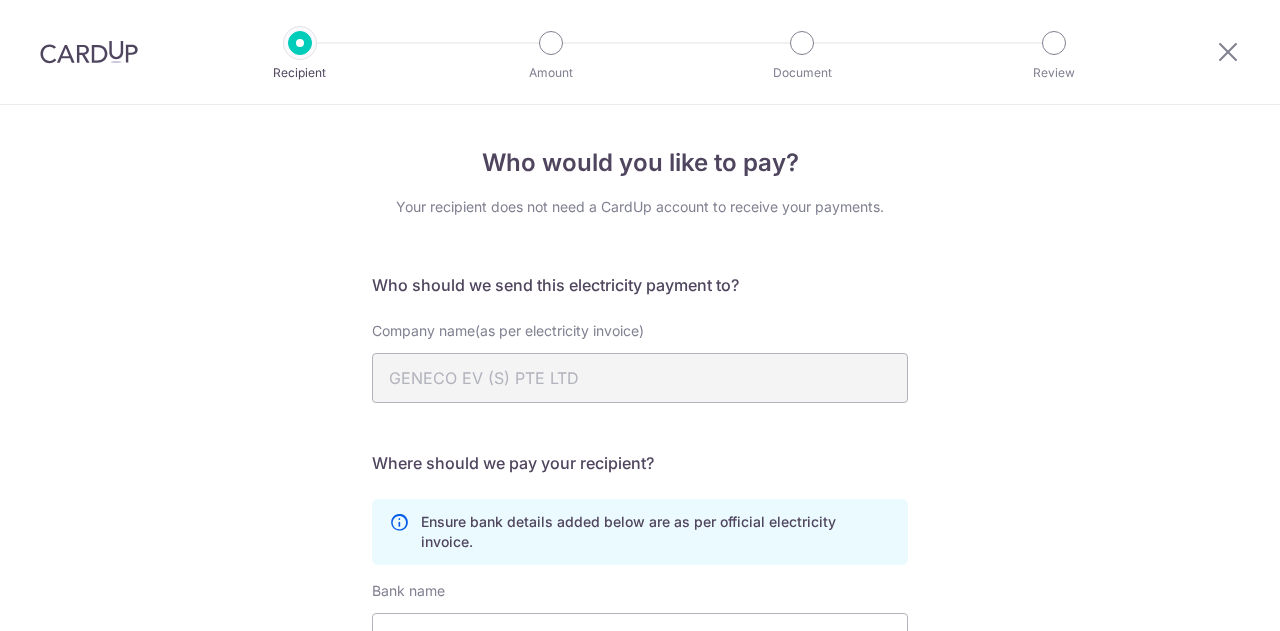 scroll, scrollTop: 0, scrollLeft: 0, axis: both 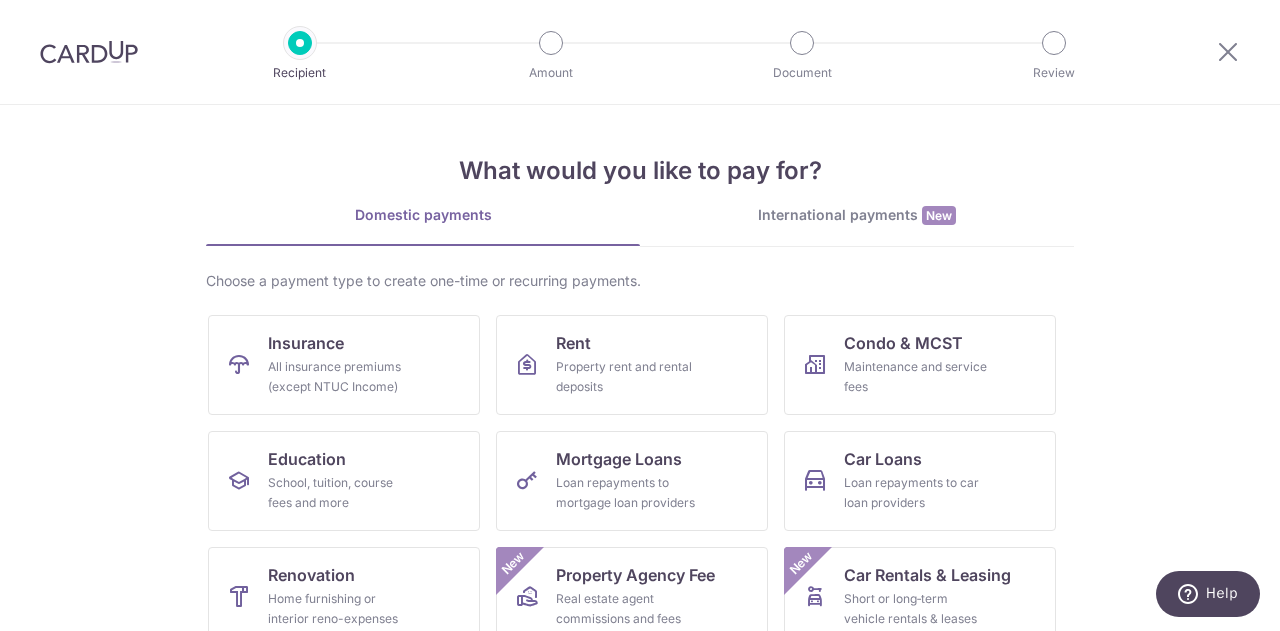 click on "What would you like to pay for?
Domestic payments
International payments
New
Choose a payment type to create one-time or recurring payments.
Insurance All insurance premiums (except NTUC Income)
Rent Property rent and rental deposits
Condo & MCST Maintenance and service fees
Education School, tuition, course fees and more
Mortgage Loans Loan repayments to mortgage loan providers
Car Loans Loan repayments to car loan providers
Renovation Home furnishing or interior reno-expenses
Property Agency Fee Real estate agent commissions and fees New
Car Rentals & Leasing Short or long‑term vehicle rentals & leases New
Miscellaneous Goods and services, agent fees and more
Helper Salary" at bounding box center (640, 368) 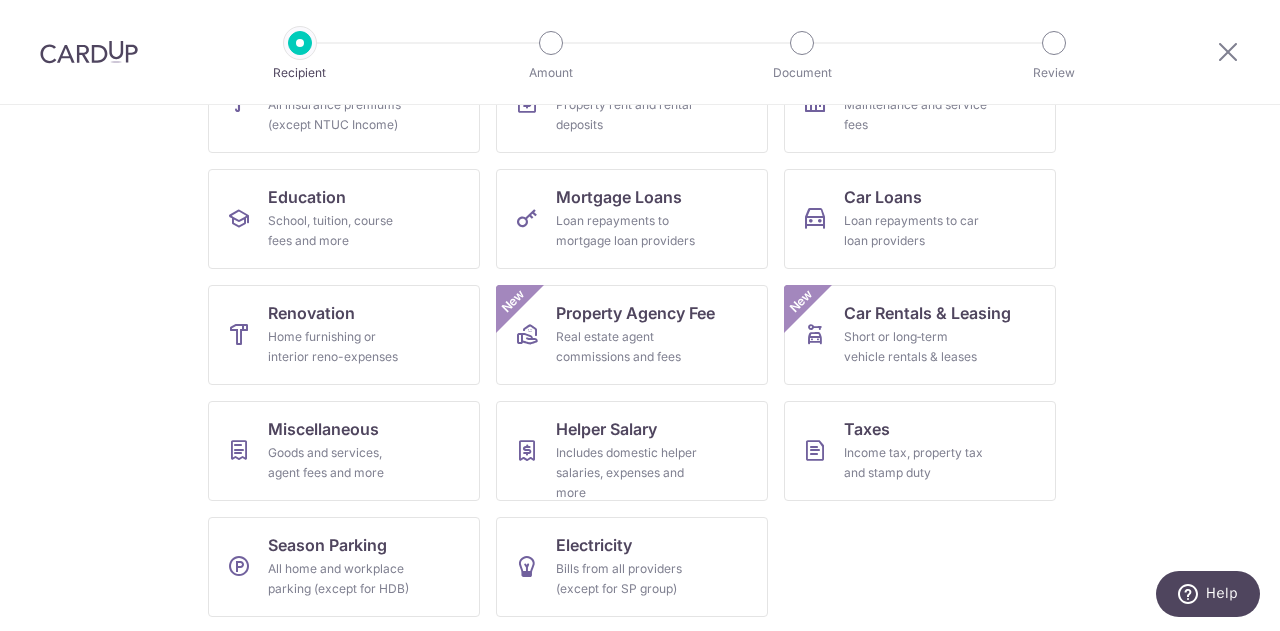 scroll, scrollTop: 163, scrollLeft: 0, axis: vertical 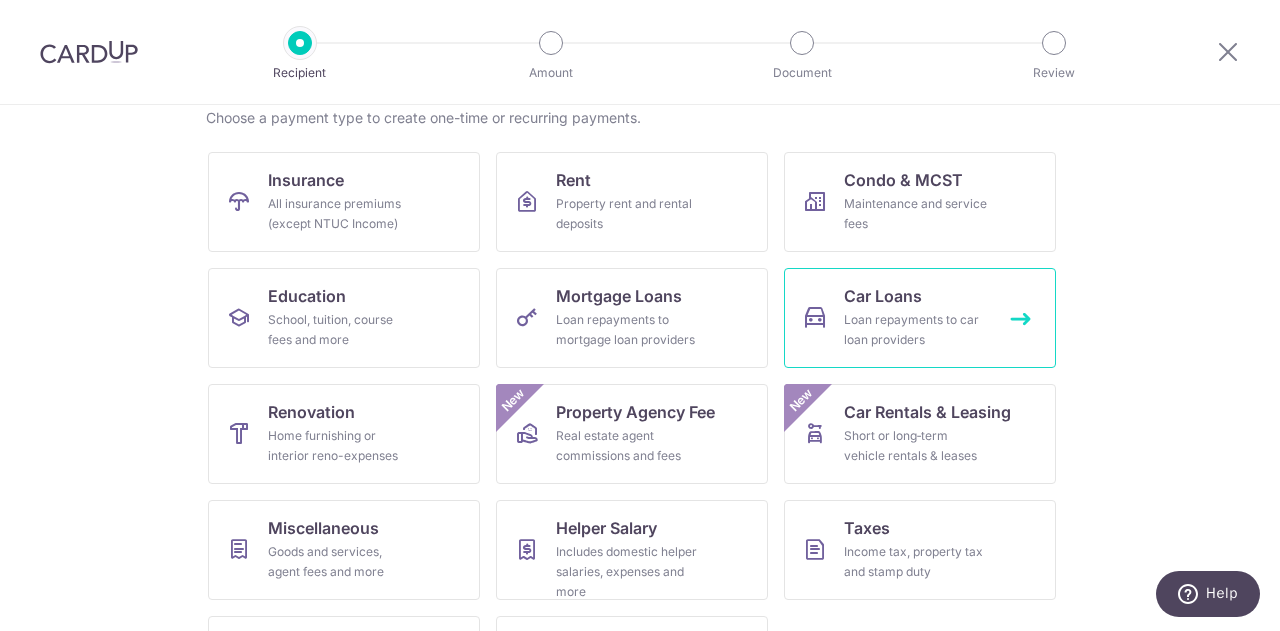click on "Car Loans" at bounding box center [883, 296] 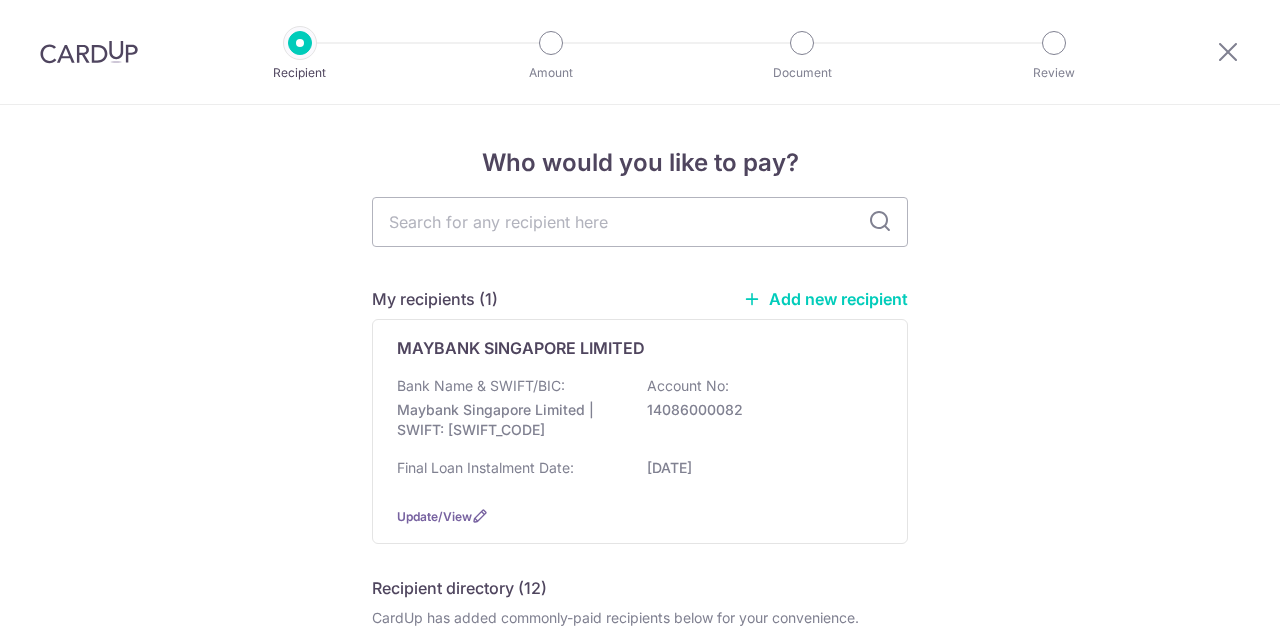 scroll, scrollTop: 0, scrollLeft: 0, axis: both 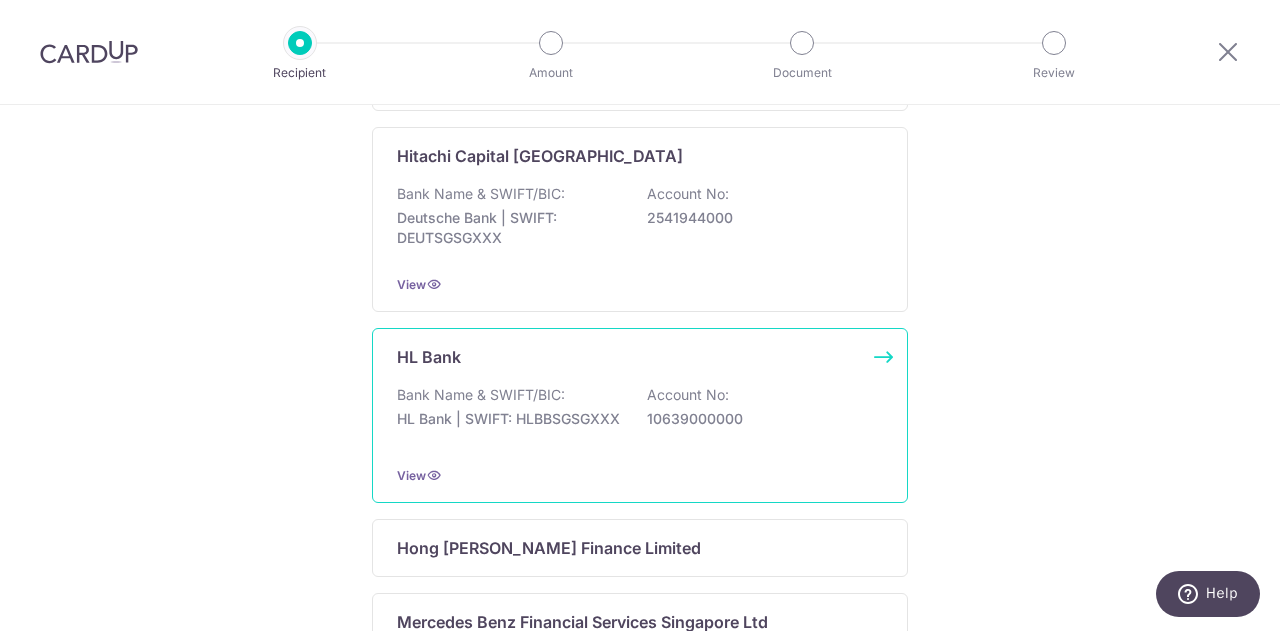 click on "Bank Name & SWIFT/BIC:" at bounding box center (481, 395) 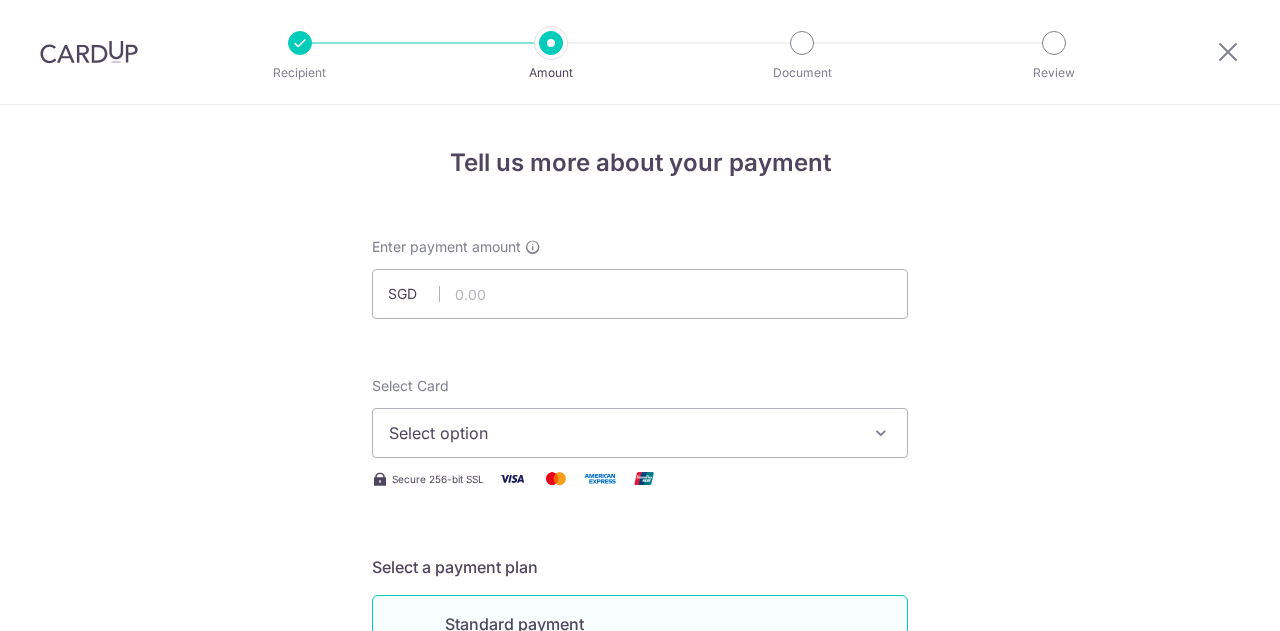 scroll, scrollTop: 0, scrollLeft: 0, axis: both 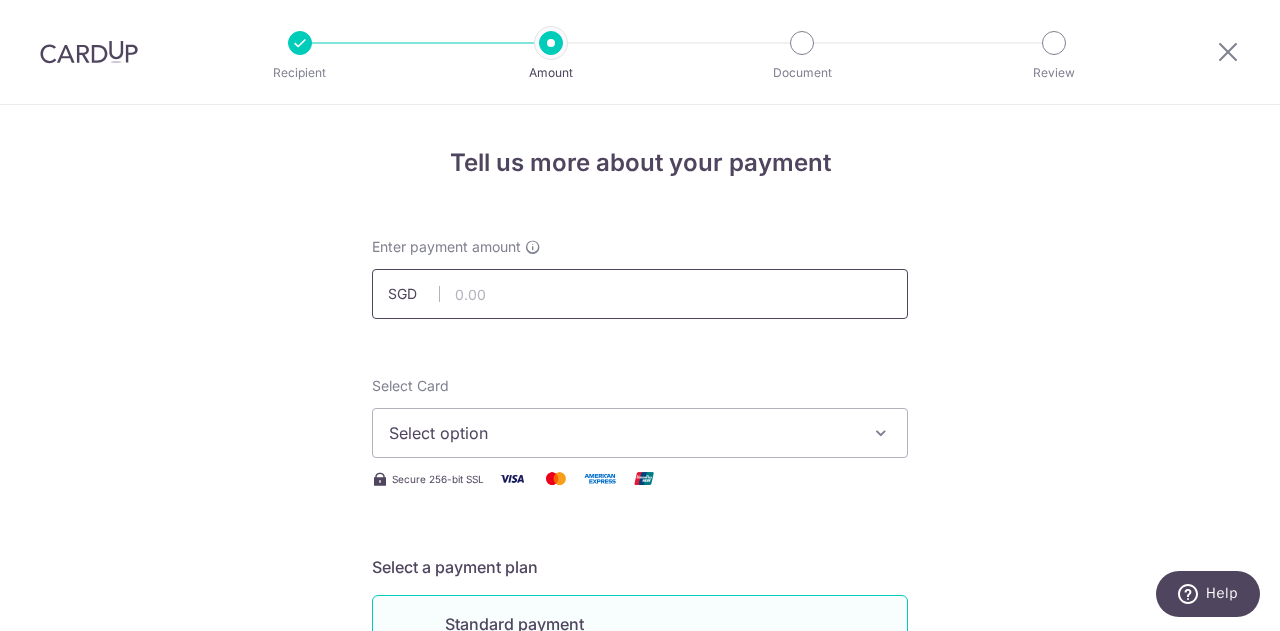 click at bounding box center [640, 294] 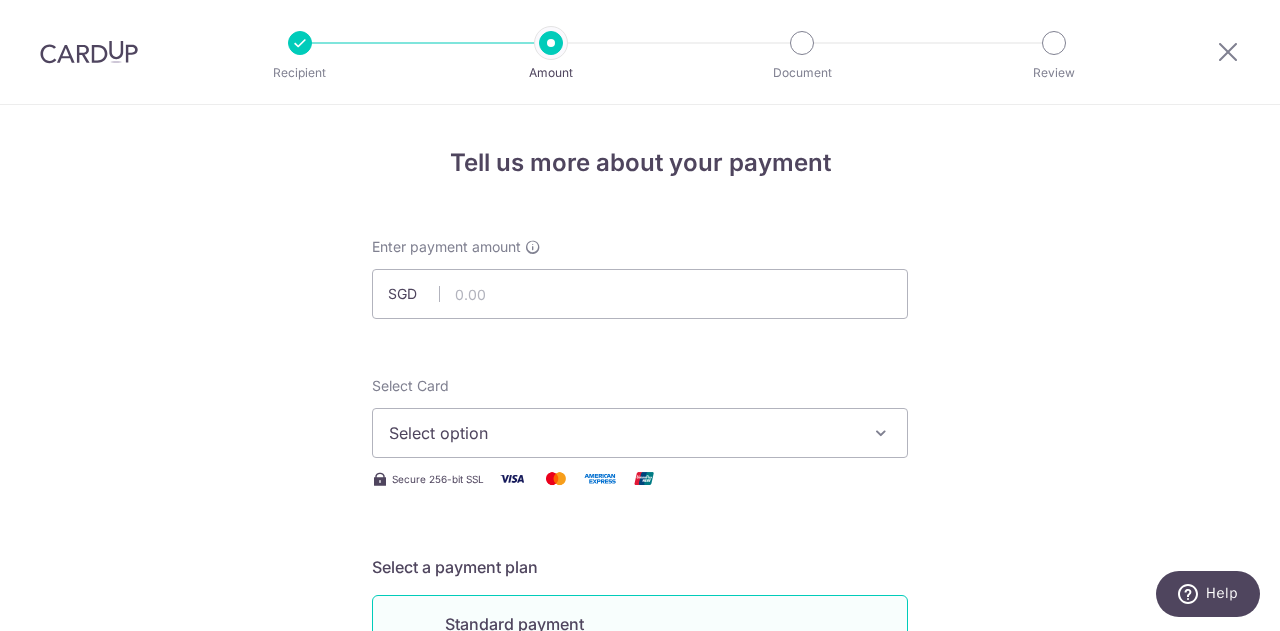 click on "Select option" at bounding box center (622, 433) 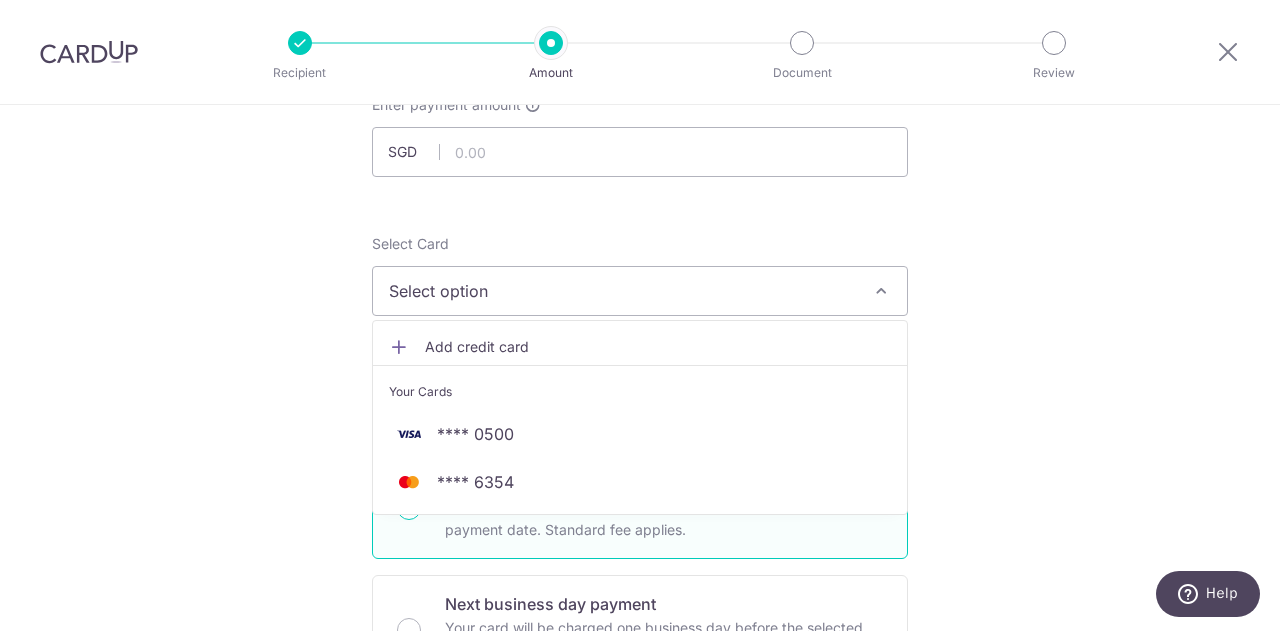 scroll, scrollTop: 300, scrollLeft: 0, axis: vertical 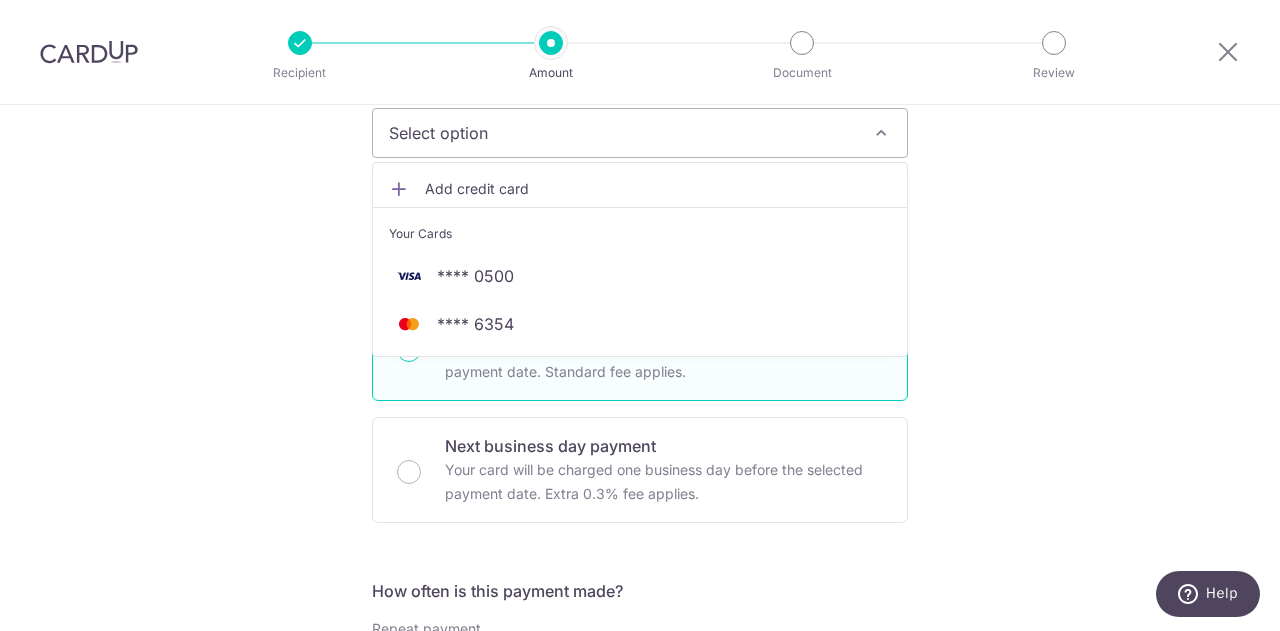 click on "Tell us more about your payment
Enter payment amount
SGD
Select Card
Select option
Add credit card
Your Cards
**** 0500
**** 6354
Secure 256-bit SSL
Text
New card details
Card" at bounding box center (640, 709) 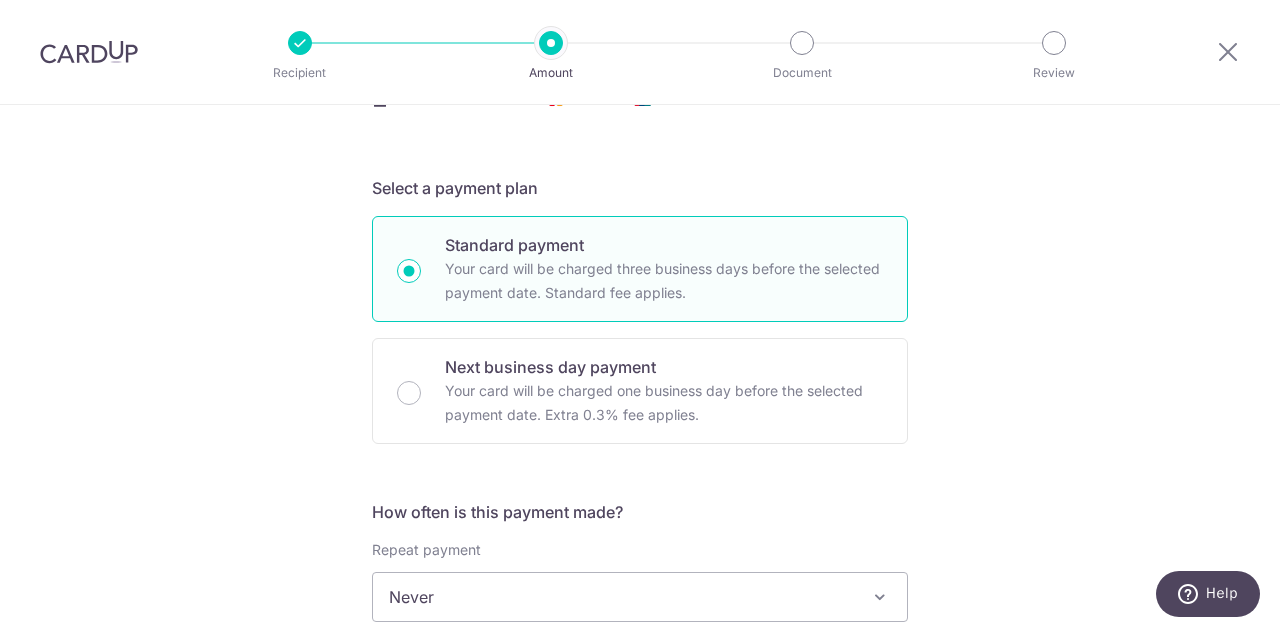 scroll, scrollTop: 0, scrollLeft: 0, axis: both 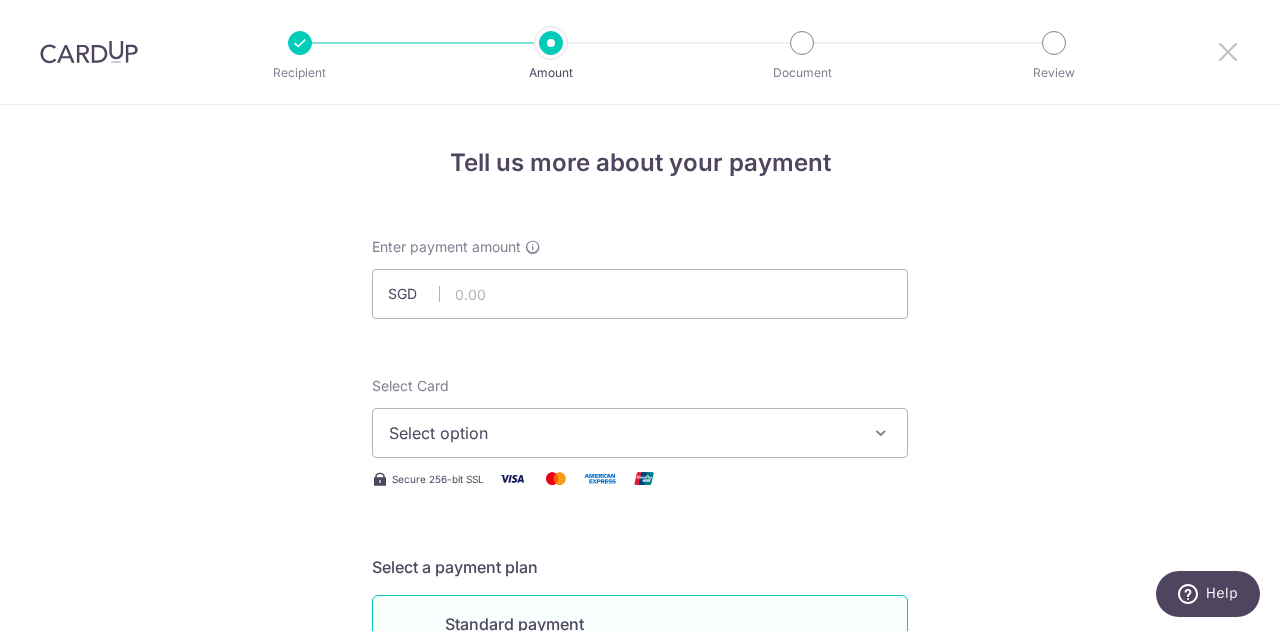 click at bounding box center (1228, 51) 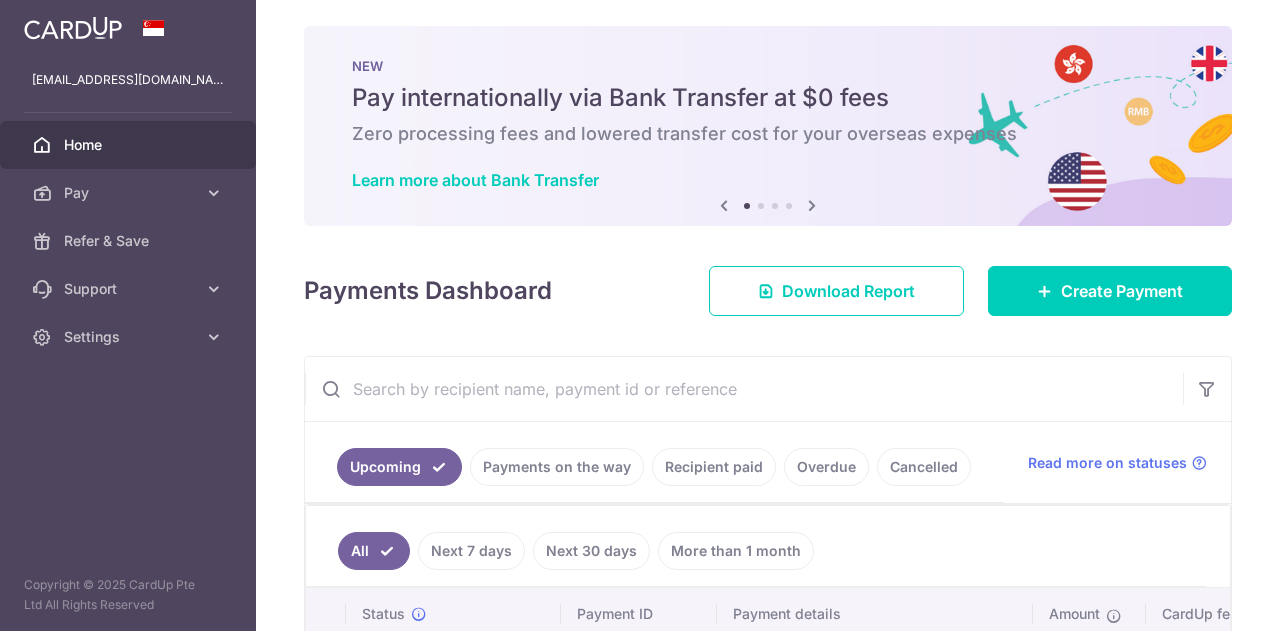 scroll, scrollTop: 0, scrollLeft: 0, axis: both 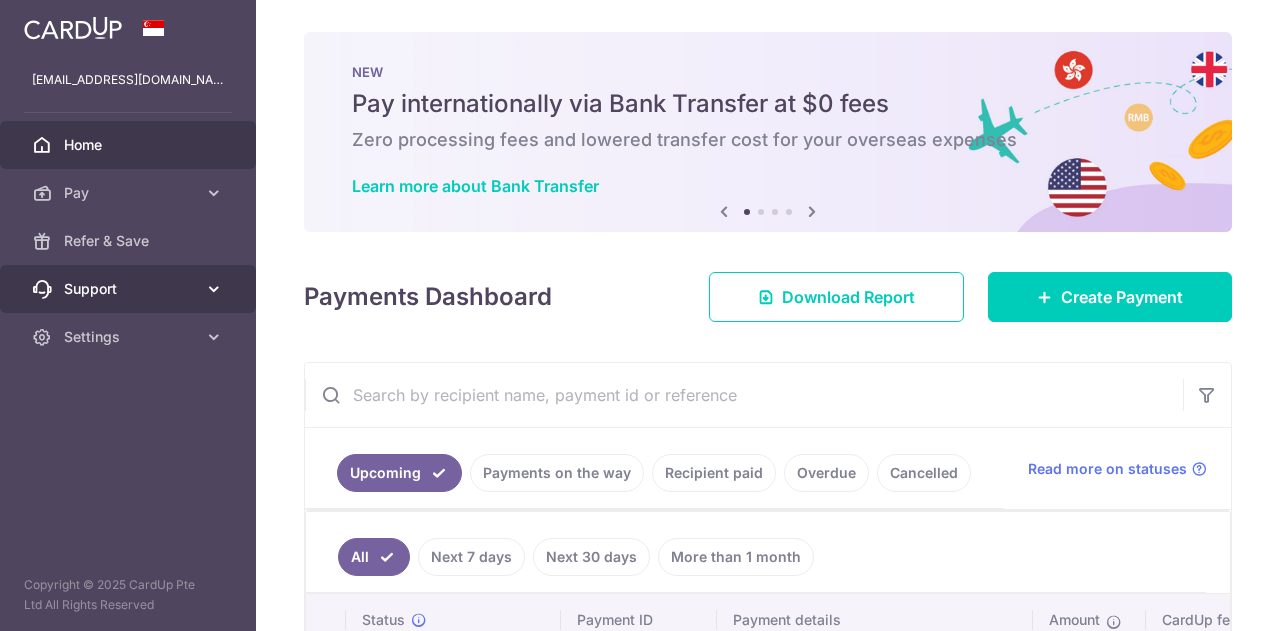 click on "Support" at bounding box center (128, 289) 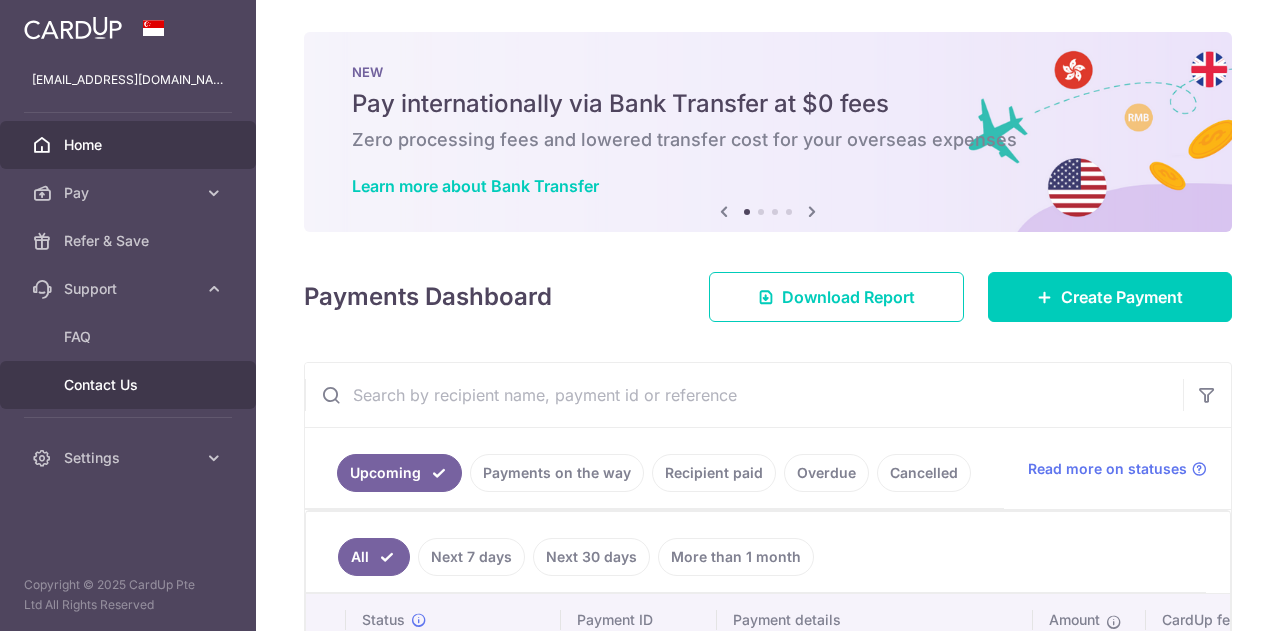click on "Contact Us" at bounding box center (128, 385) 